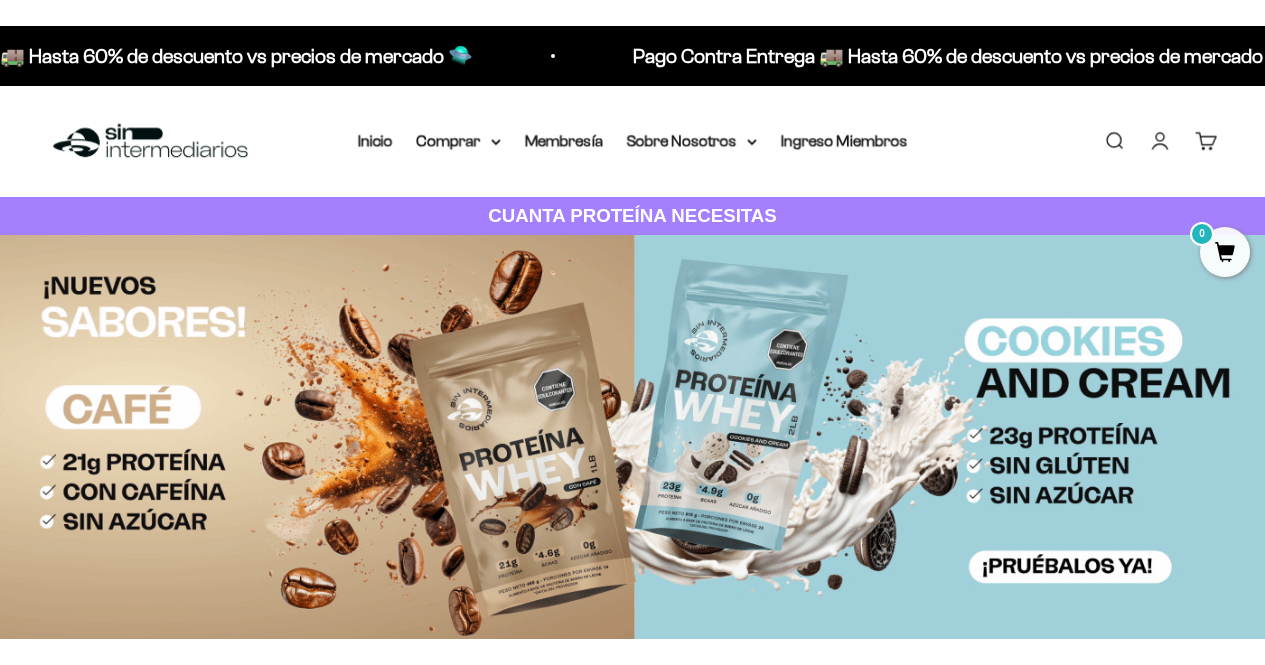 scroll, scrollTop: 0, scrollLeft: 0, axis: both 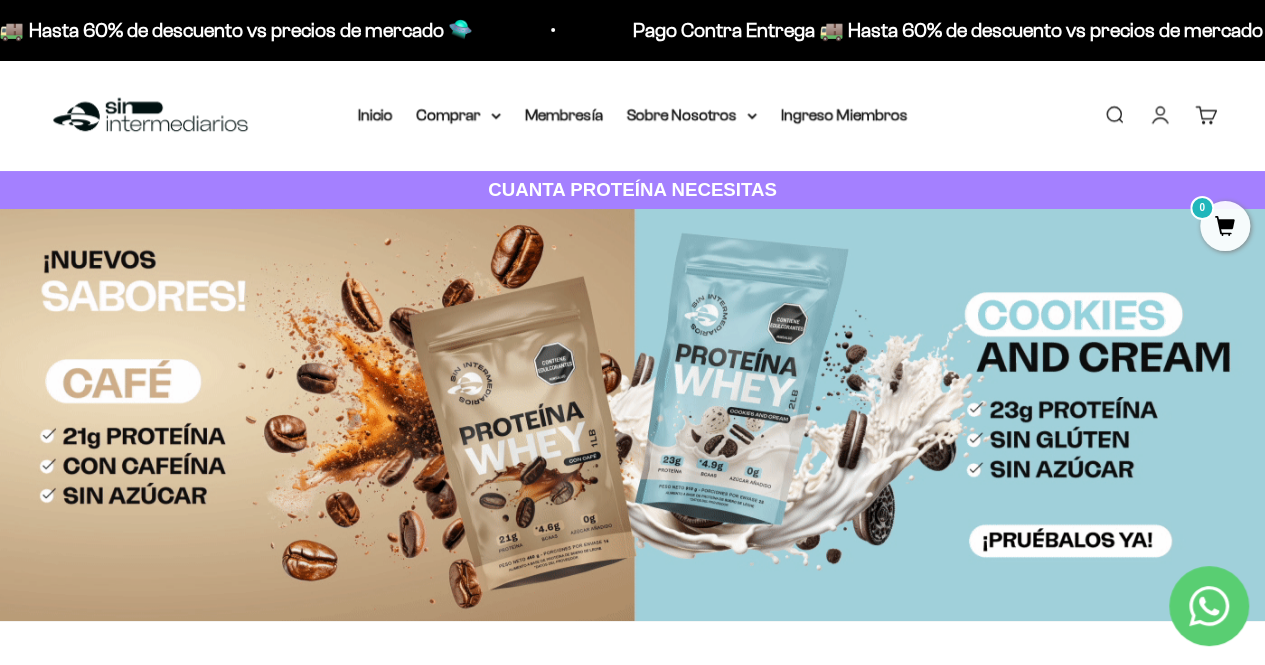 click on "Iniciar sesión" at bounding box center [1160, 115] 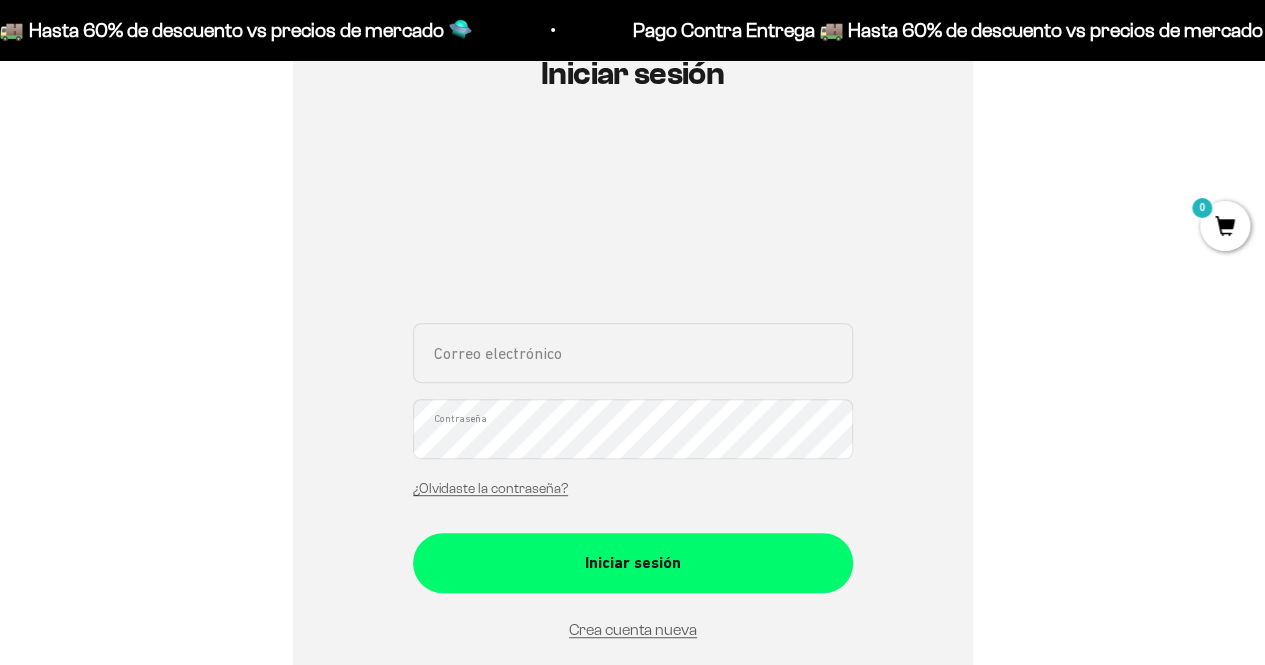 scroll, scrollTop: 261, scrollLeft: 0, axis: vertical 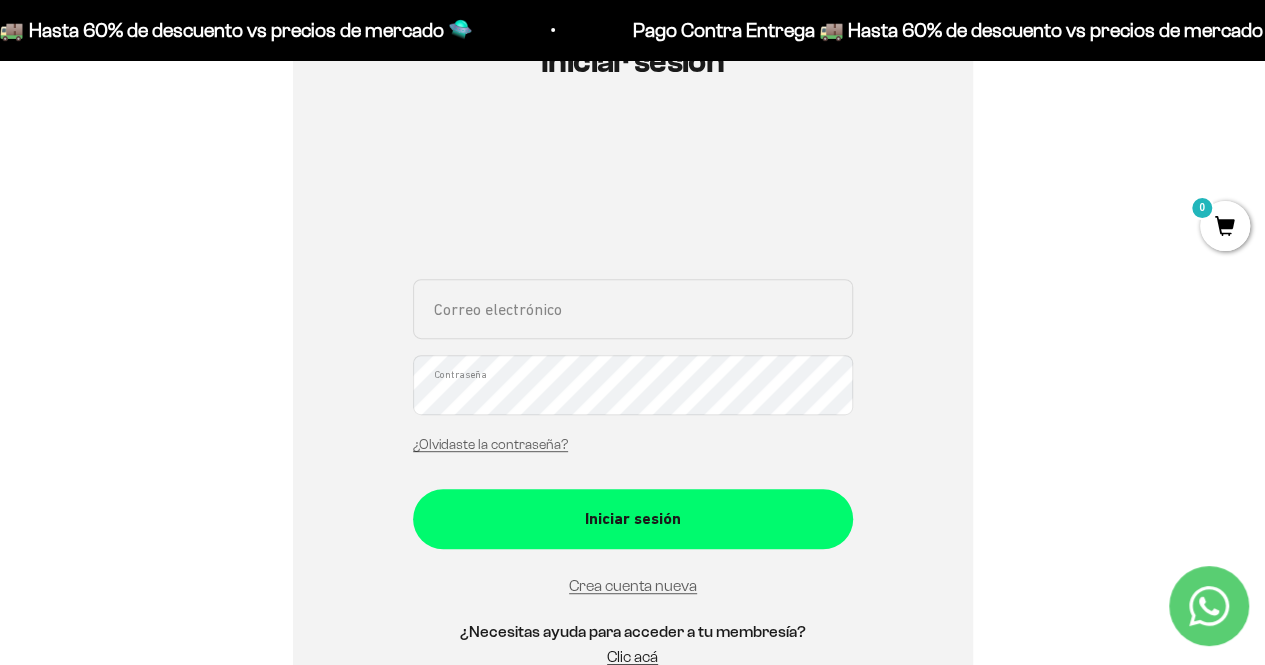click on "Correo electrónico" at bounding box center [633, 309] 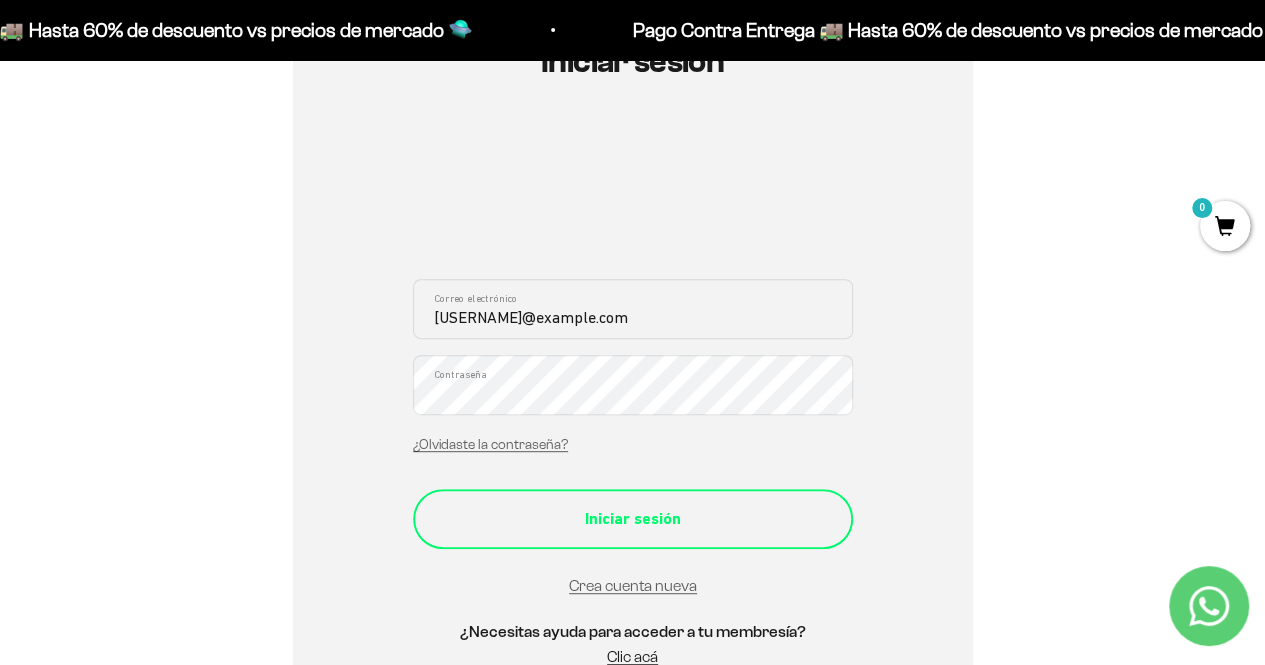 click on "Iniciar sesión" at bounding box center (633, 519) 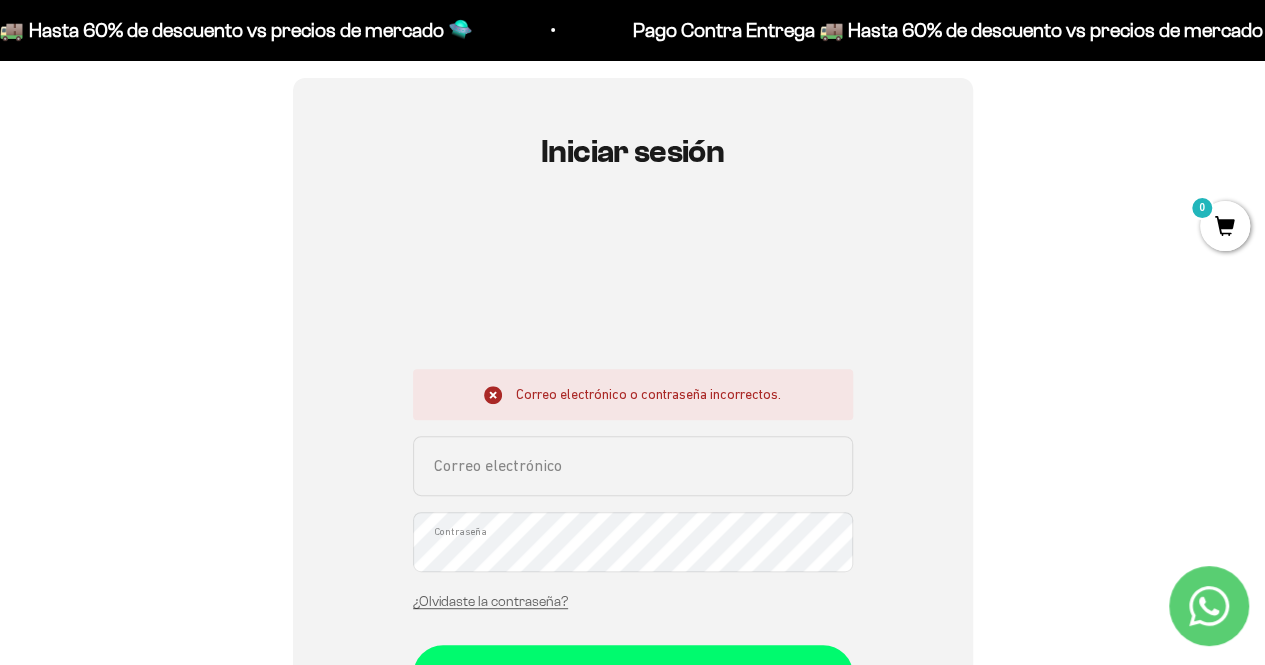 scroll, scrollTop: 172, scrollLeft: 0, axis: vertical 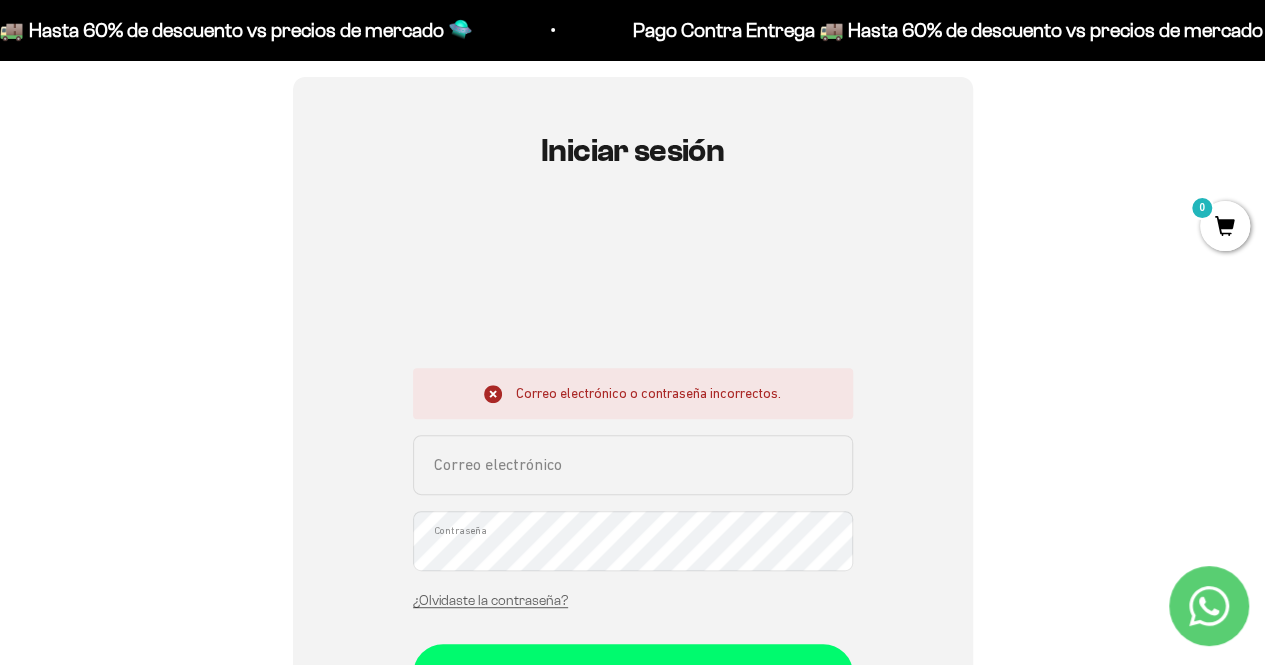 click on "Correo electrónico" at bounding box center (633, 465) 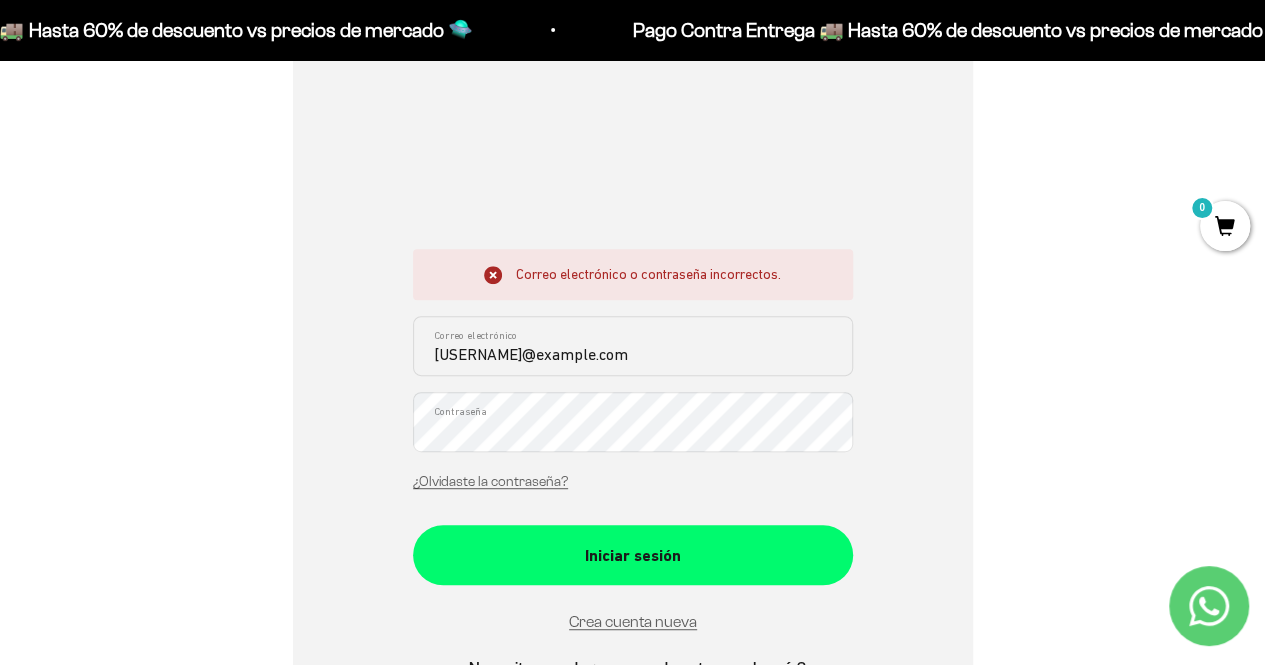 scroll, scrollTop: 299, scrollLeft: 0, axis: vertical 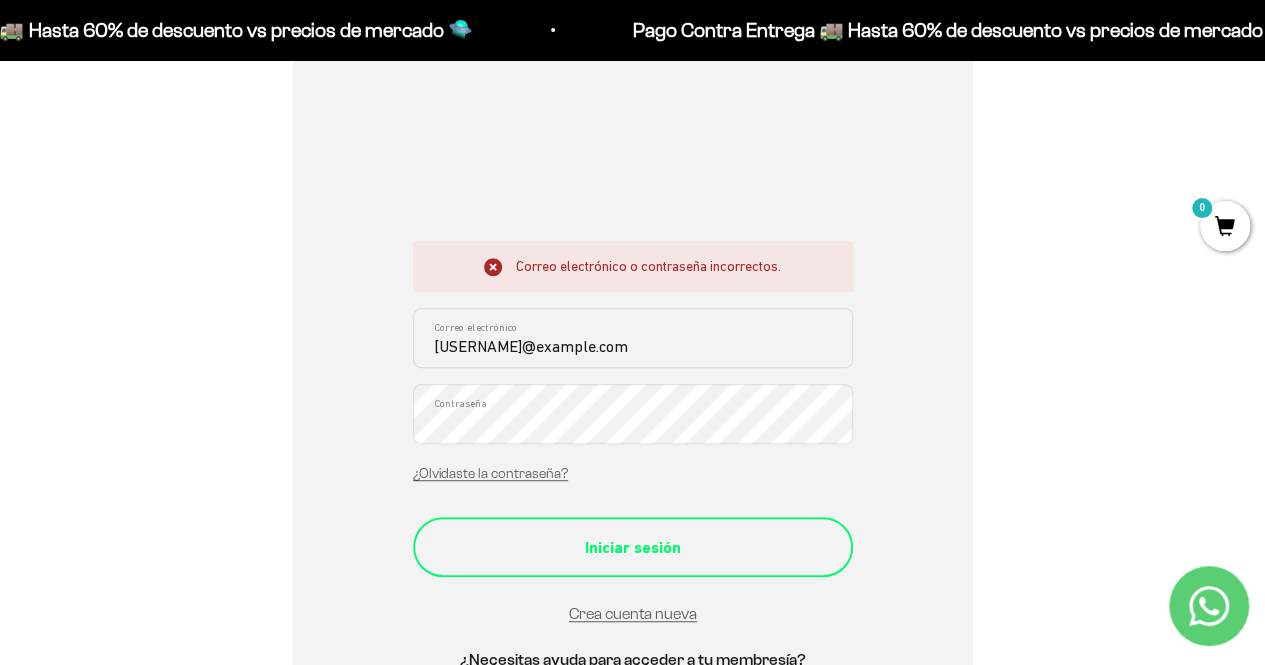 click on "Iniciar sesión" at bounding box center (633, 548) 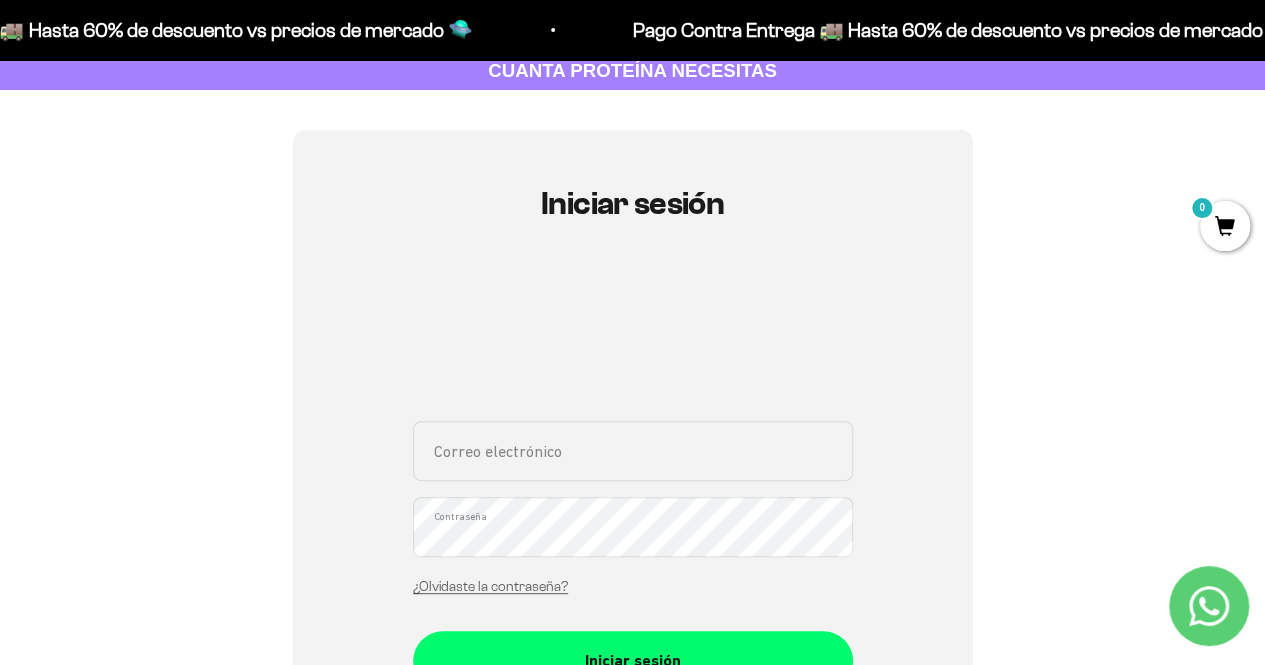 scroll, scrollTop: 118, scrollLeft: 0, axis: vertical 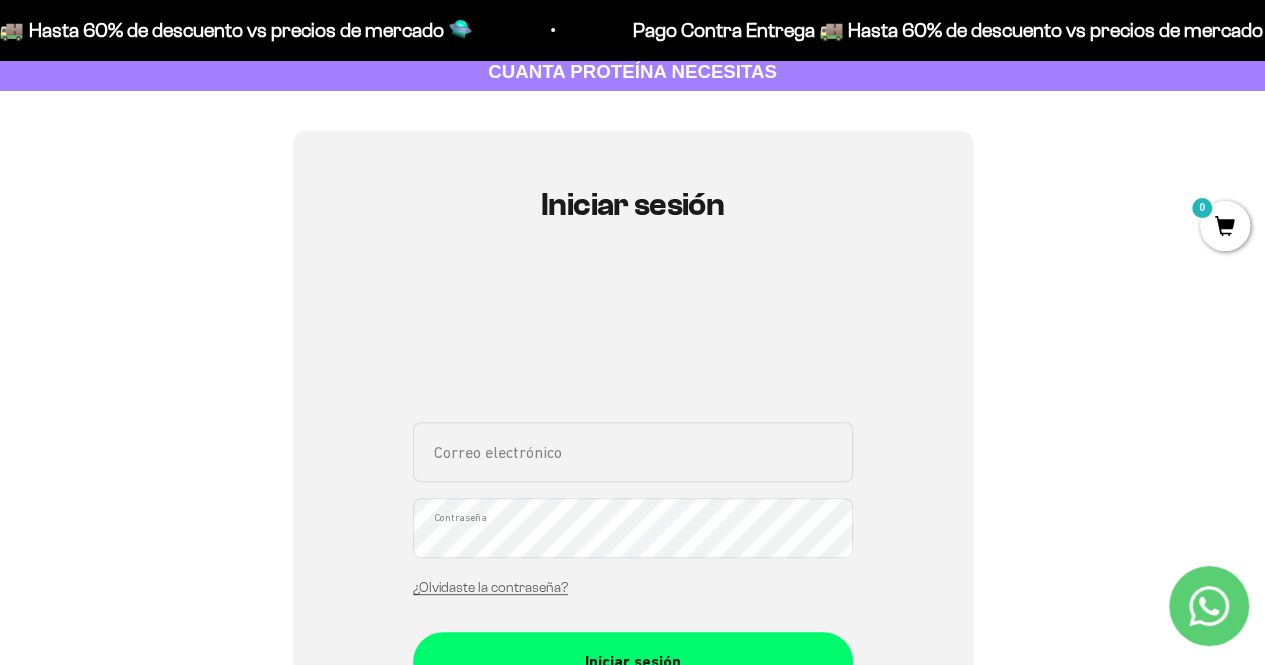click on "Correo electrónico" at bounding box center (633, 452) 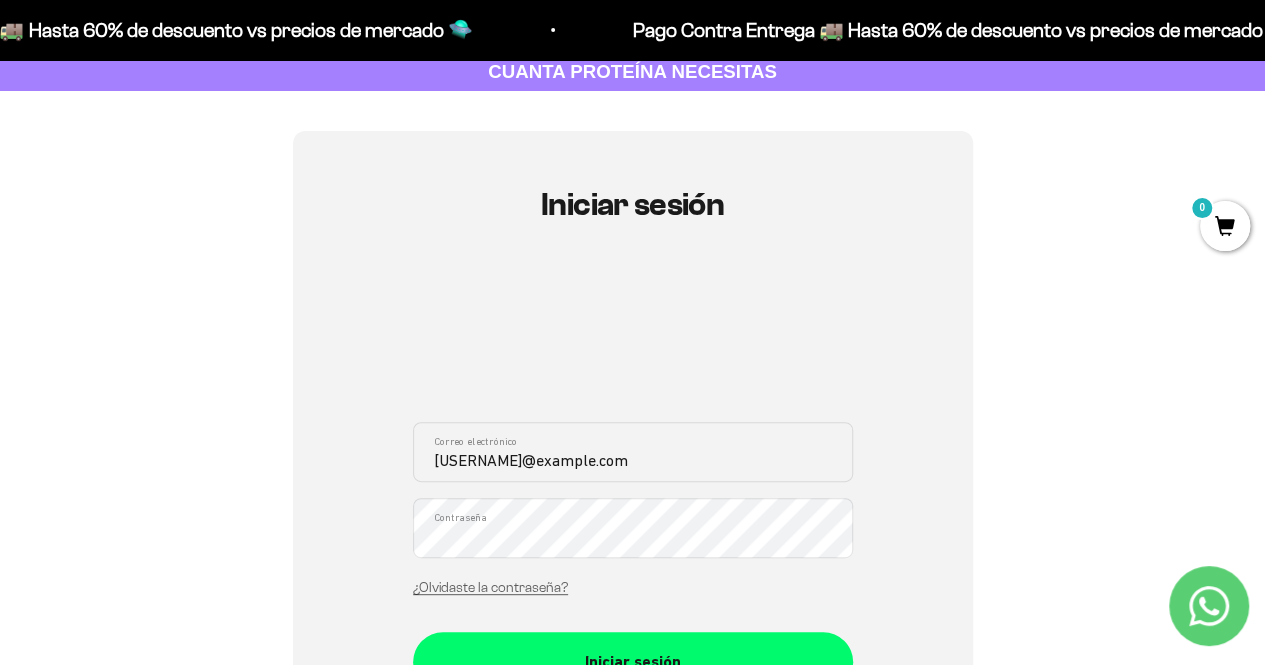 scroll, scrollTop: 273, scrollLeft: 0, axis: vertical 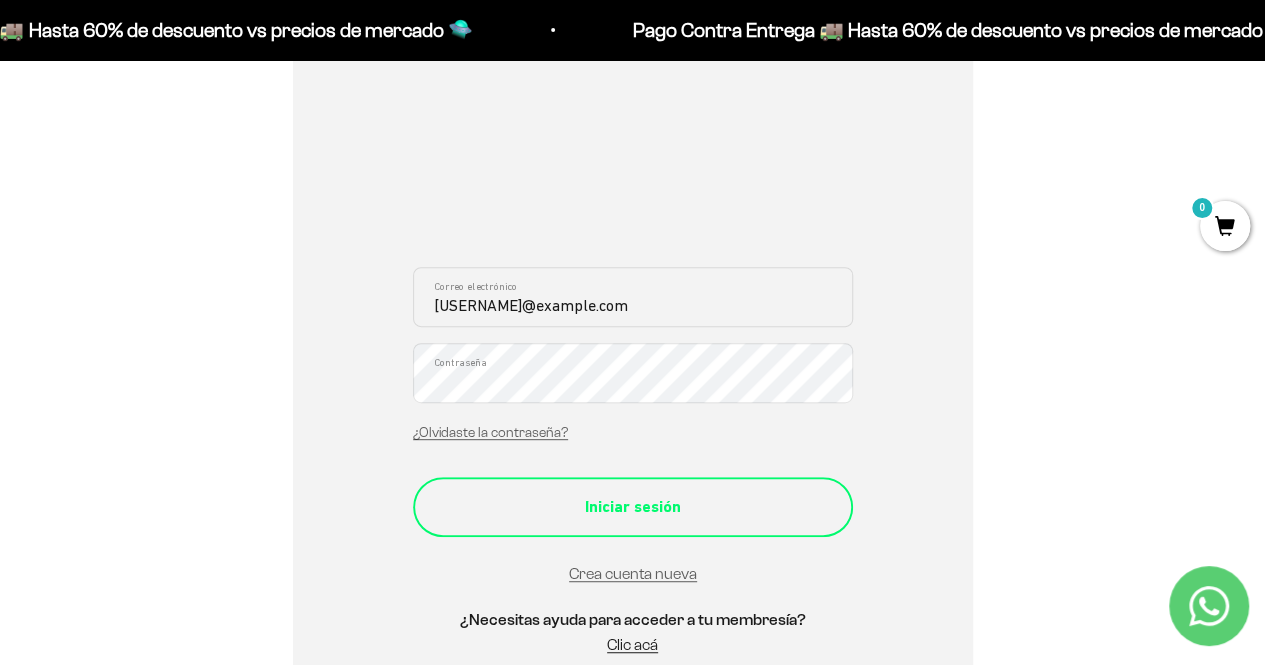 click on "Iniciar sesión" at bounding box center (633, 507) 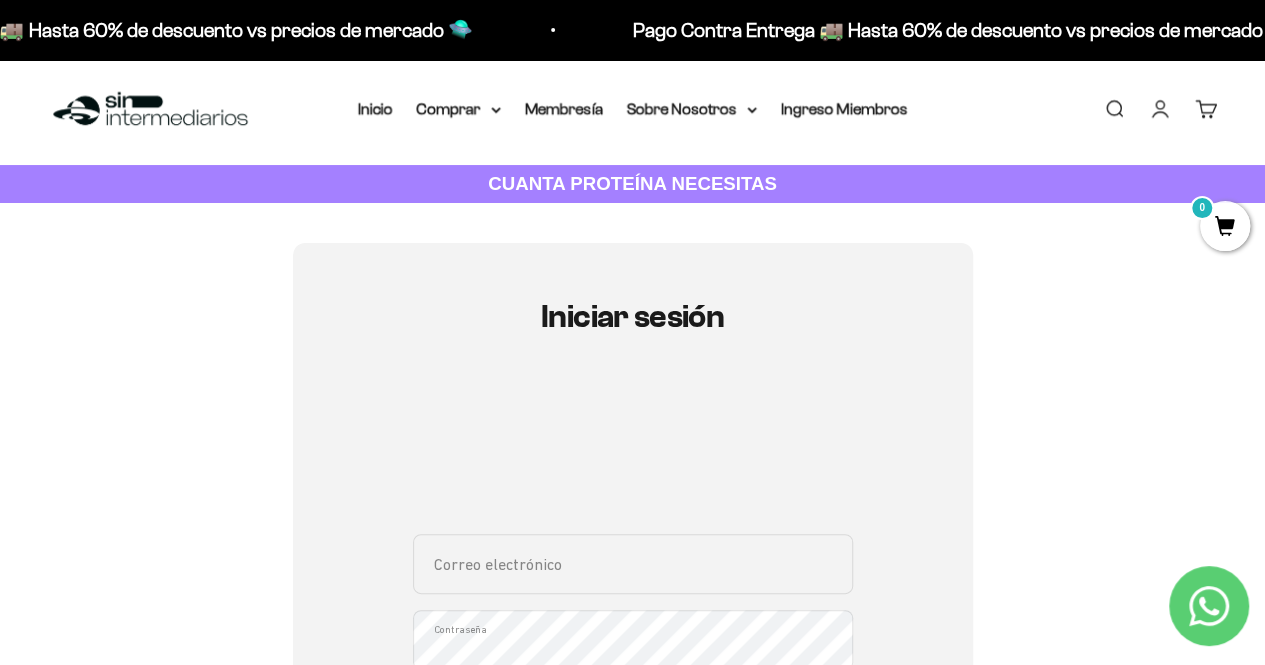 scroll, scrollTop: 0, scrollLeft: 0, axis: both 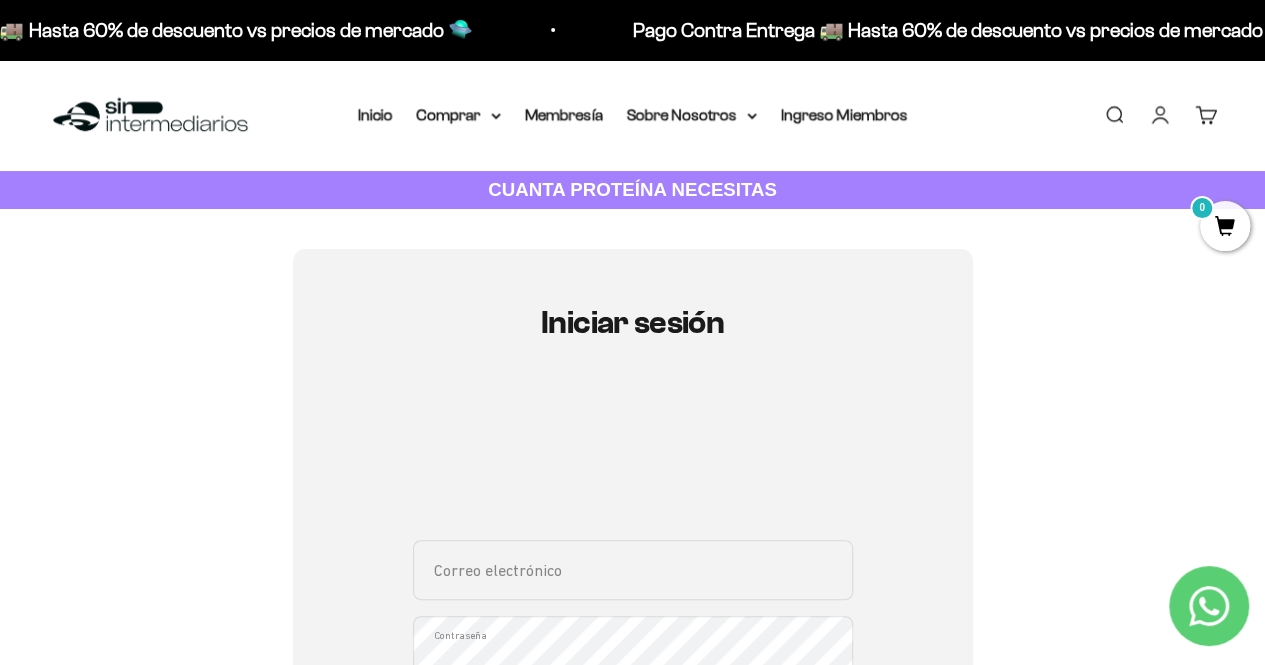 click at bounding box center (150, 115) 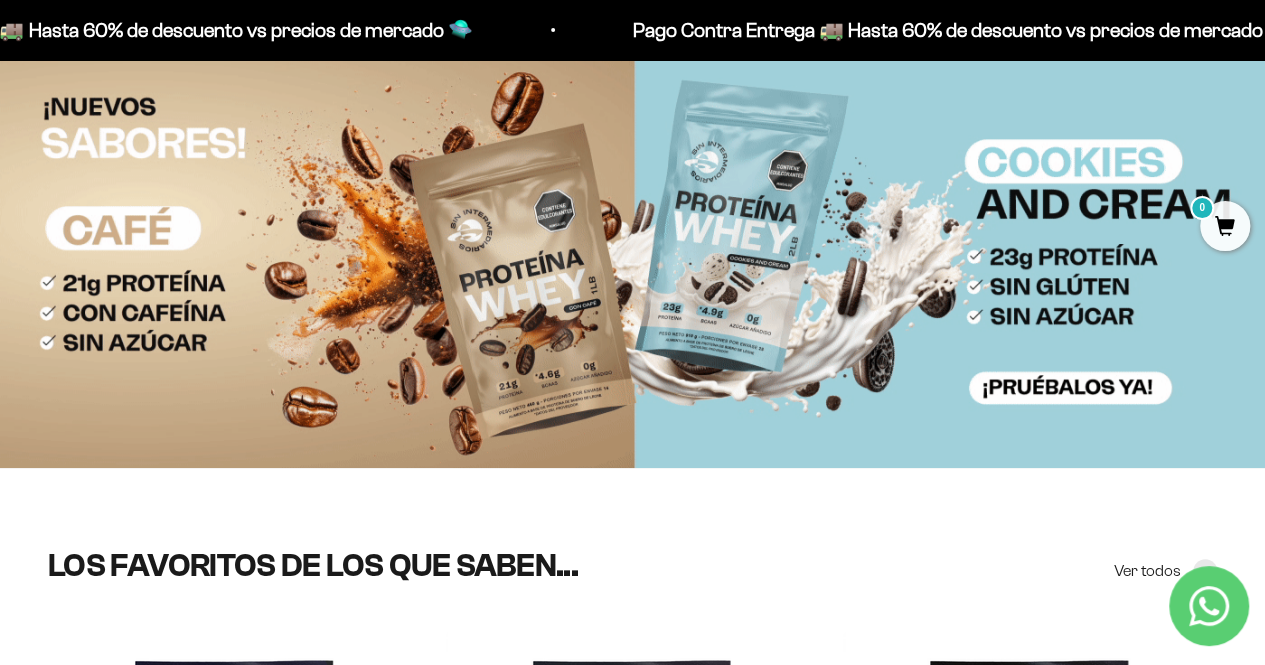 scroll, scrollTop: 0, scrollLeft: 0, axis: both 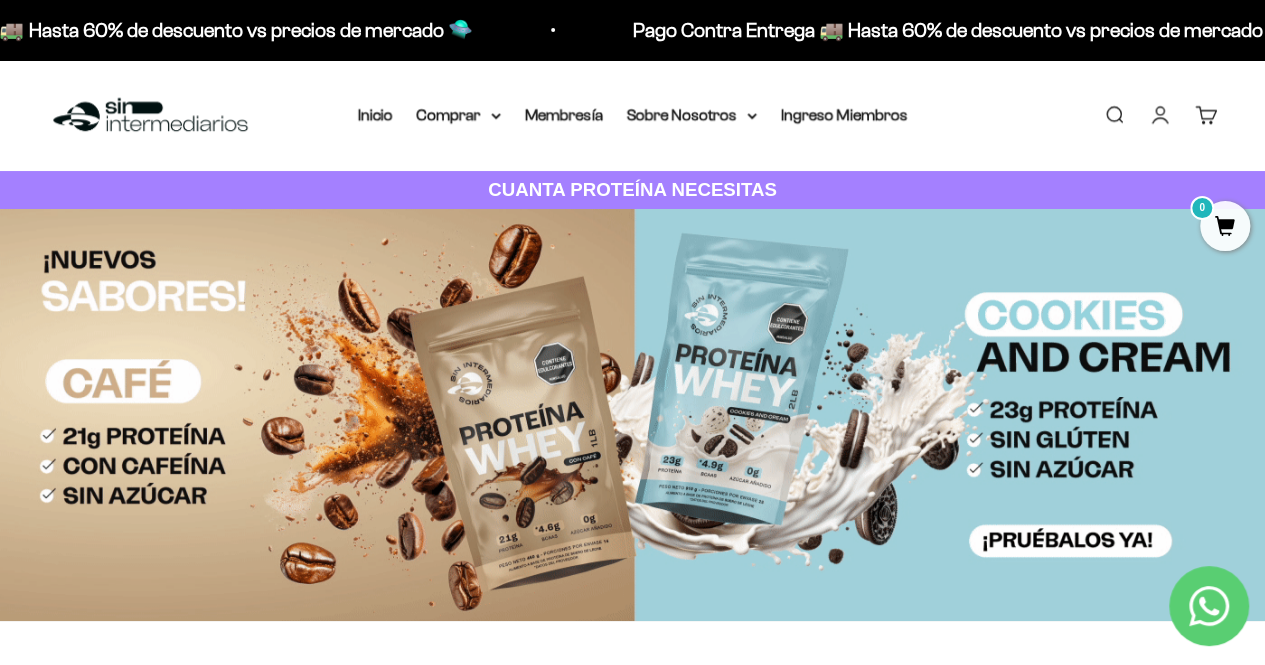 click on "Iniciar sesión" at bounding box center [1160, 115] 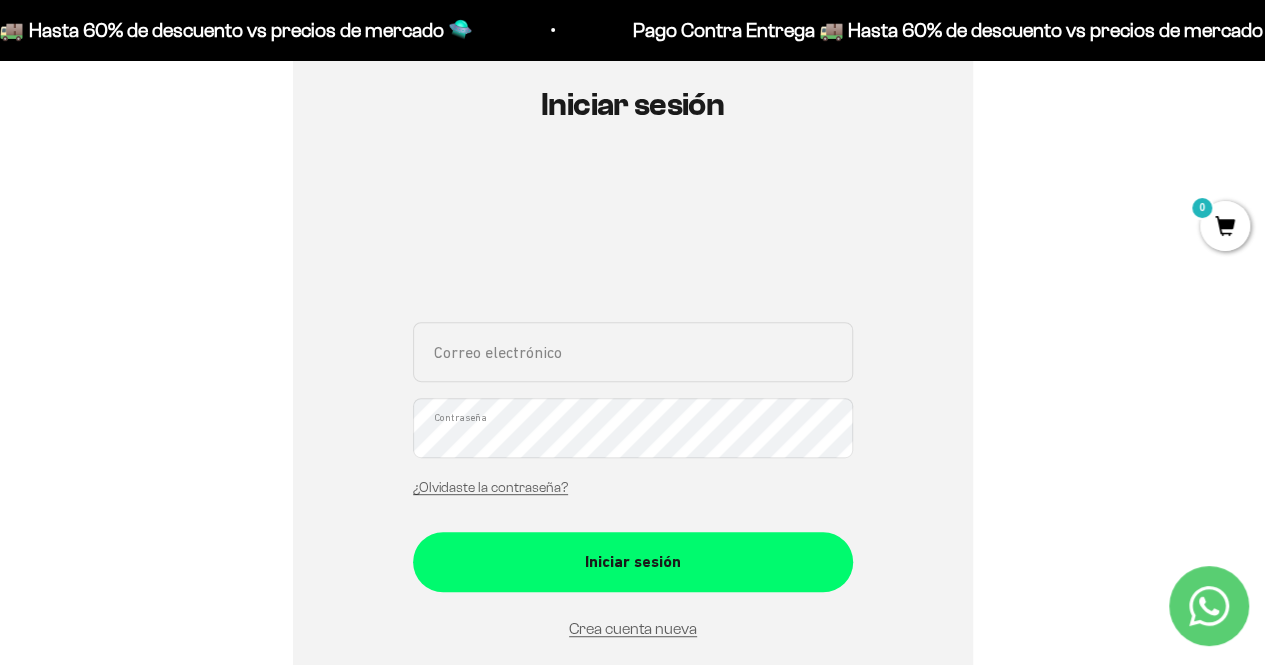 scroll, scrollTop: 227, scrollLeft: 0, axis: vertical 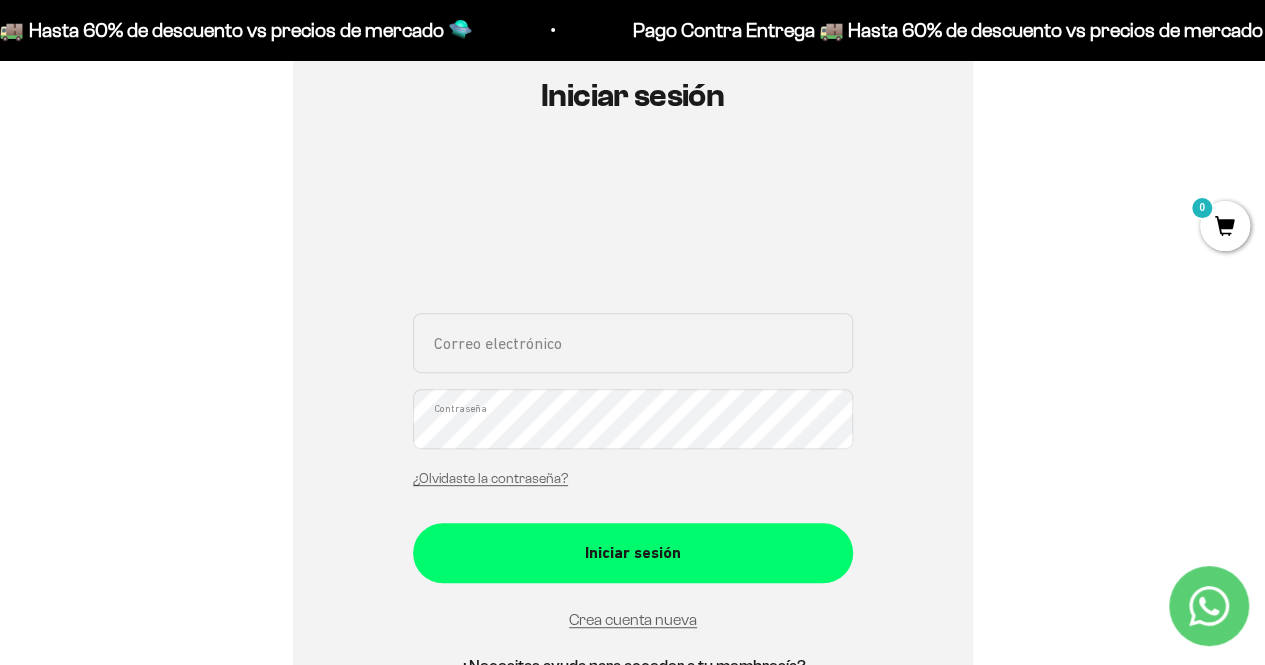 click on "Correo electrónico" at bounding box center (633, 343) 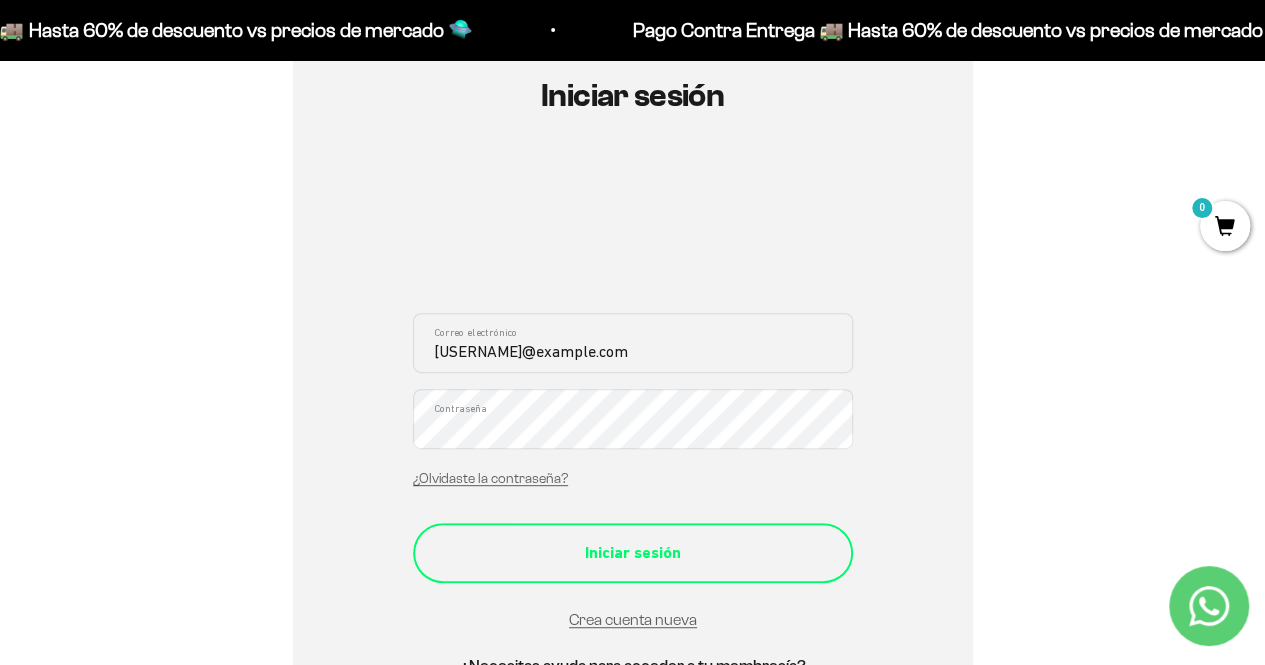 click on "Iniciar sesión" at bounding box center [633, 553] 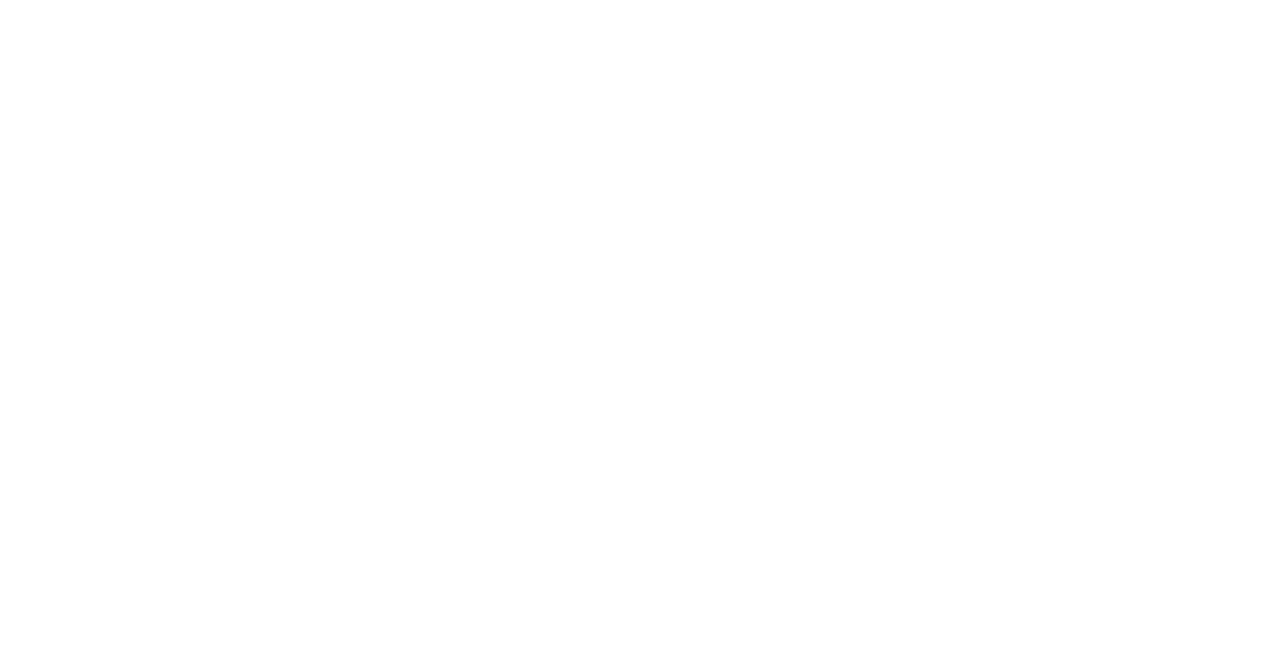scroll, scrollTop: 0, scrollLeft: 0, axis: both 